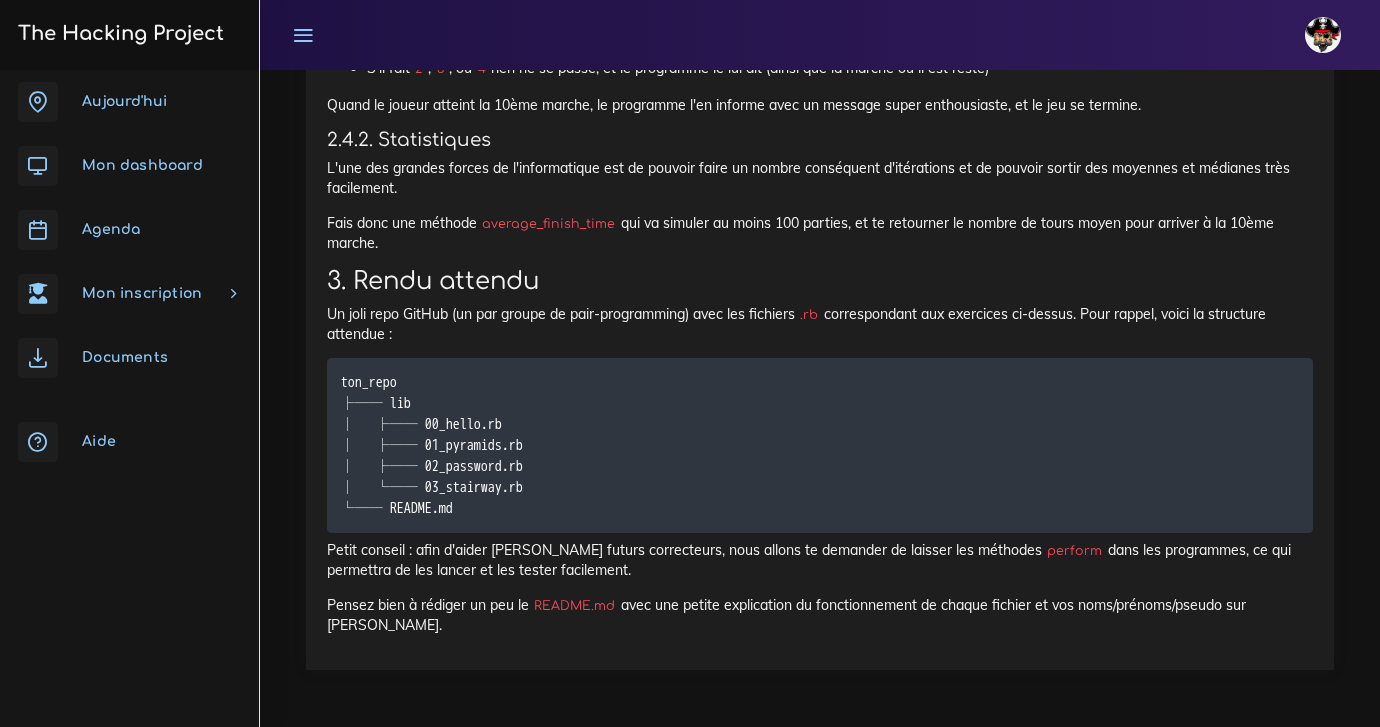 scroll, scrollTop: 22215, scrollLeft: 0, axis: vertical 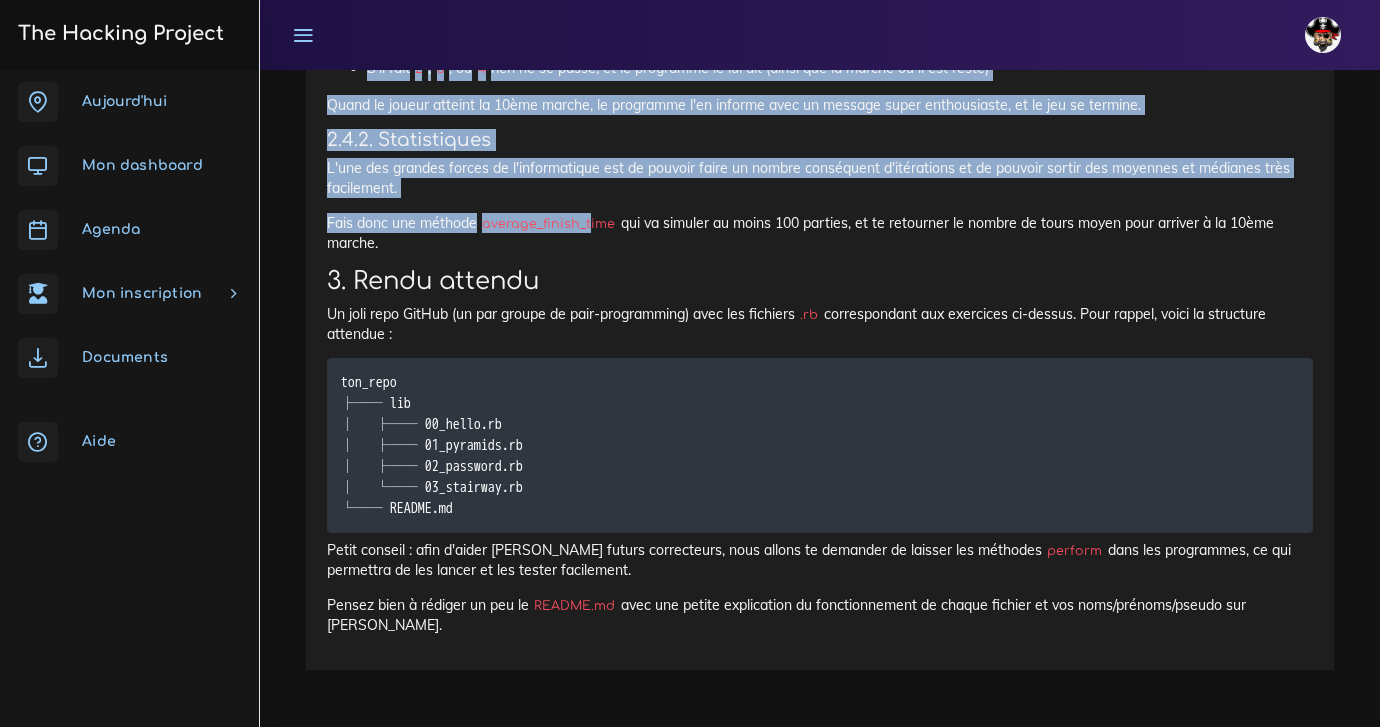 drag, startPoint x: 328, startPoint y: 132, endPoint x: 588, endPoint y: 445, distance: 406.9017 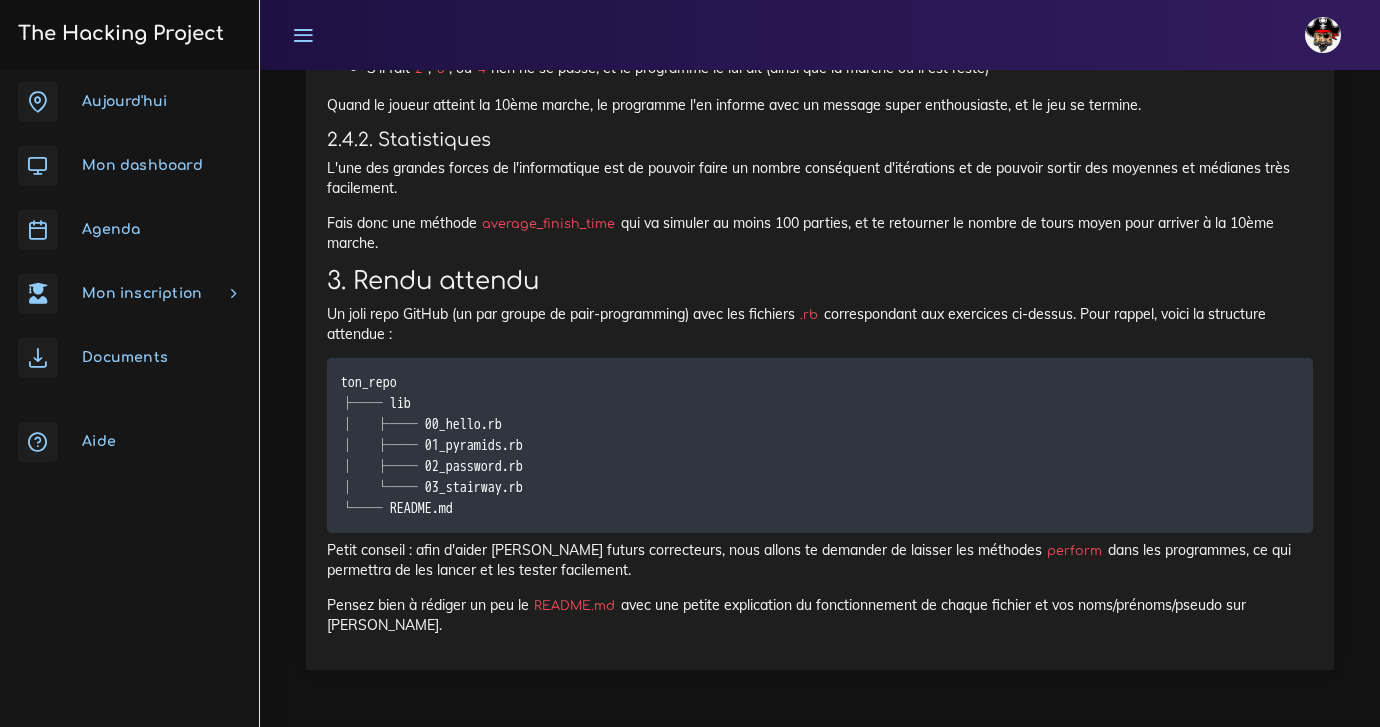 click on "S'entraîner sur les boucles
Maintenant que tu as vu comment fonctionnent les bases de Ruby, tu vas appliquer tout cela a plein de petits exercices pour te perfectionner.
1. Introduction
Oh ouiii du RRRRubyyy ! Dans ce projet tu vas faire plein de programmes passionnants dans lesquels tu vas jouer avec des boucles, t'éclater avec des méthodes, et te sentir comme Champollion en Égypte quand il a enfin pigé ce que voulaient dire les hiéroglyphes. Par ailleurs, (tu vas dire qu'on insiste…) mais évidemment, toutes tes lignes de code devront être imbriqués dans des méthodes.
2. Le projet
Pour ce projet, crée un repository GitHub (un par équipe de pair-programmers). Pour chaque section du projet, tu devras créer un fichier qui contient les méthodes que l'on te demandera de faire. Afin d'éviter d'avoir un dossier un peu bordélique, range tous les programmes dans un dossier  lib
2.1. Programme 0 : Hello !
Ton programme sera contenu dans un  lib/00_hello.rb .
." at bounding box center (820, -19313) 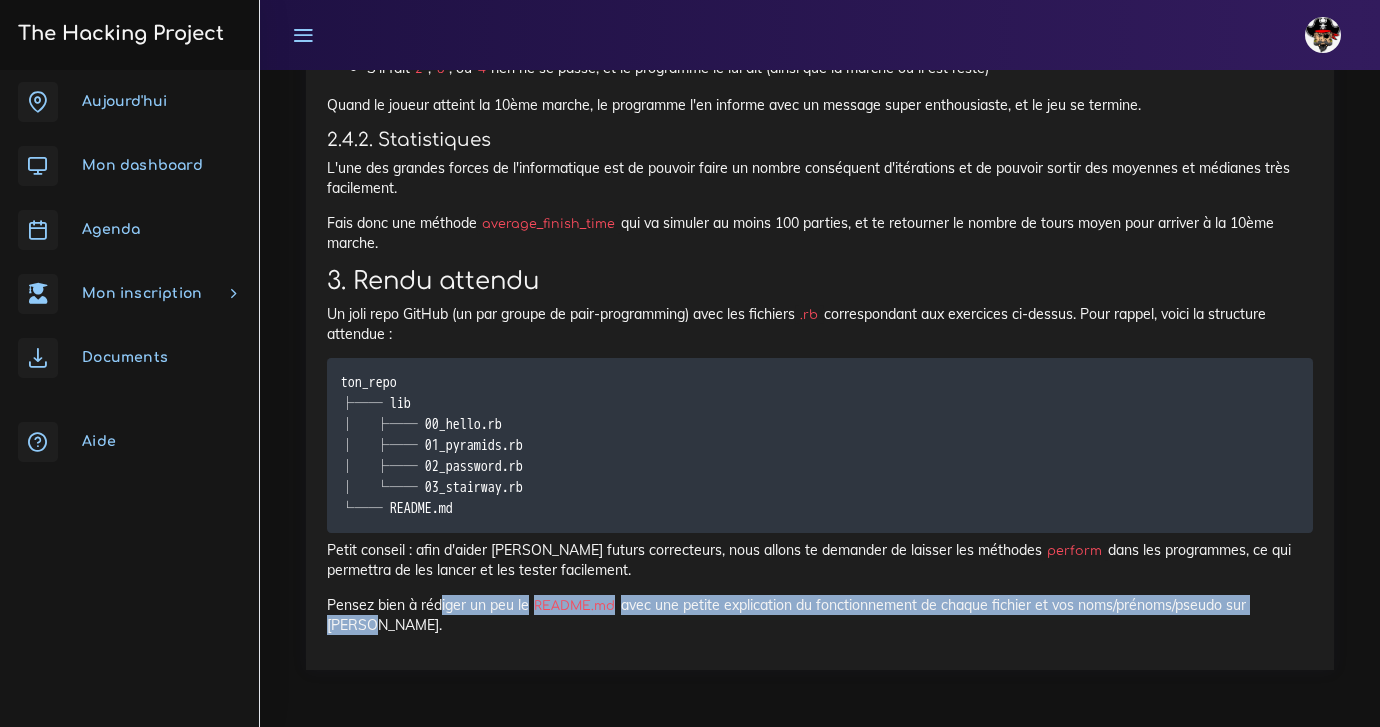 drag, startPoint x: 1291, startPoint y: 625, endPoint x: 442, endPoint y: 626, distance: 849.0006 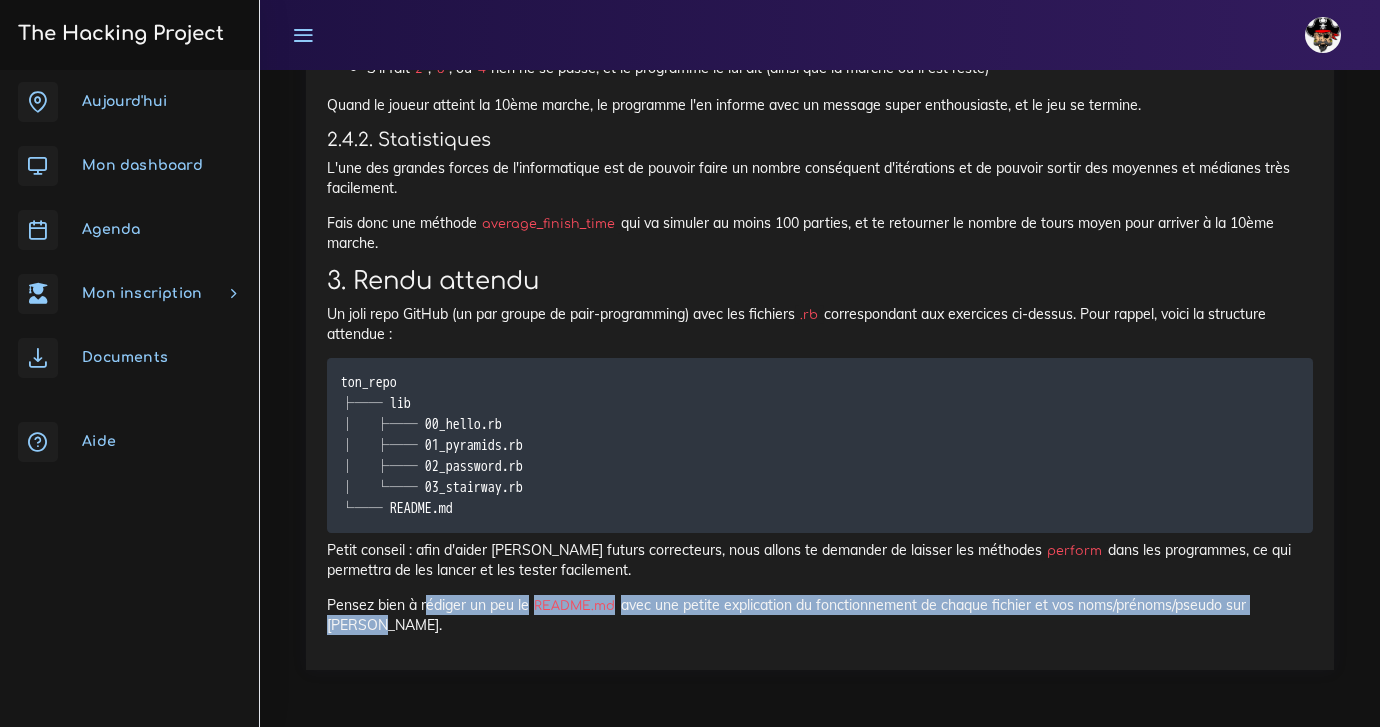 drag, startPoint x: 423, startPoint y: 626, endPoint x: 1236, endPoint y: 689, distance: 815.4373 